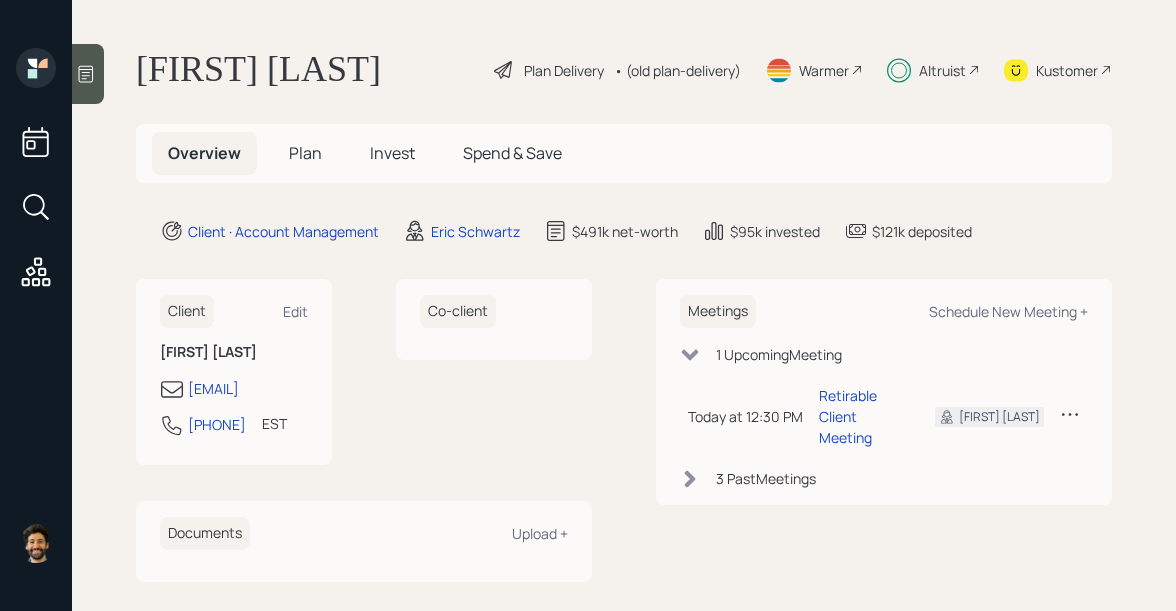 scroll, scrollTop: 0, scrollLeft: 0, axis: both 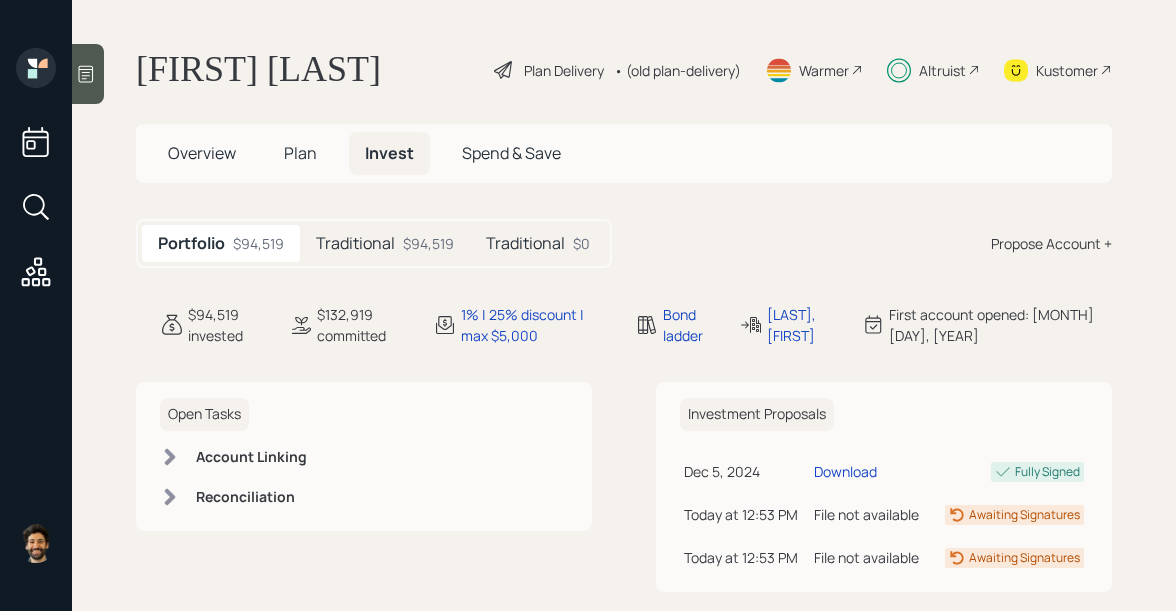 click on "Traditional $0" at bounding box center (538, 243) 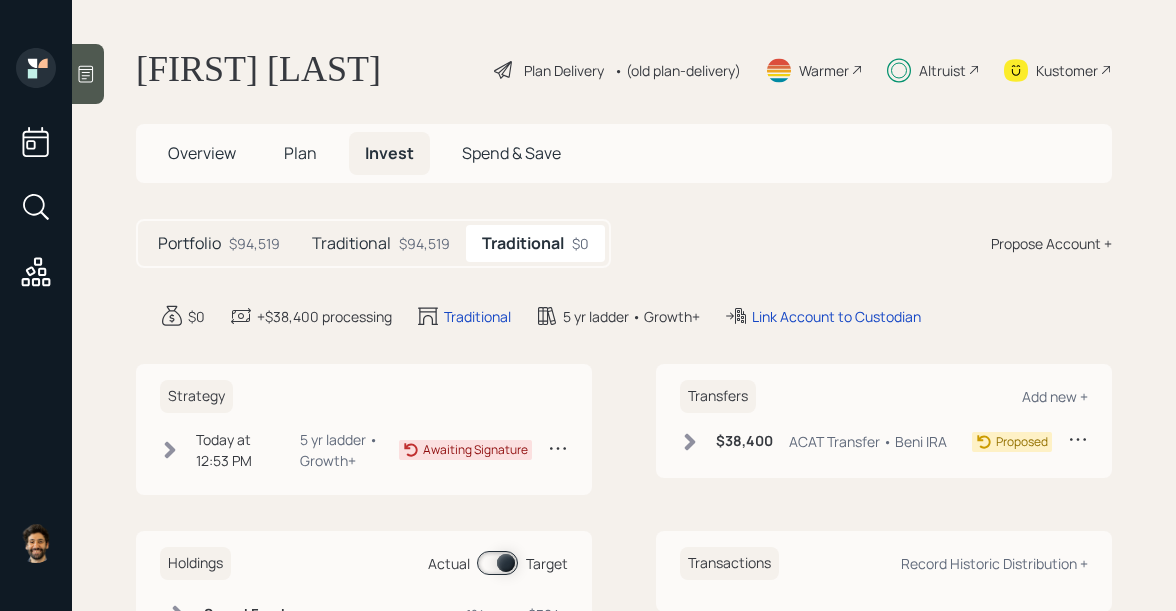 click on "Today at [HOUR]:[MINUTE] [AMPM] [DAY_OF_WEEK], [MONTH] [DAY], [YEAR] [HOUR]:[MINUTE] [AMPM] [TIMEZONE] 5 yr ladder • Growth+" at bounding box center (279, 450) 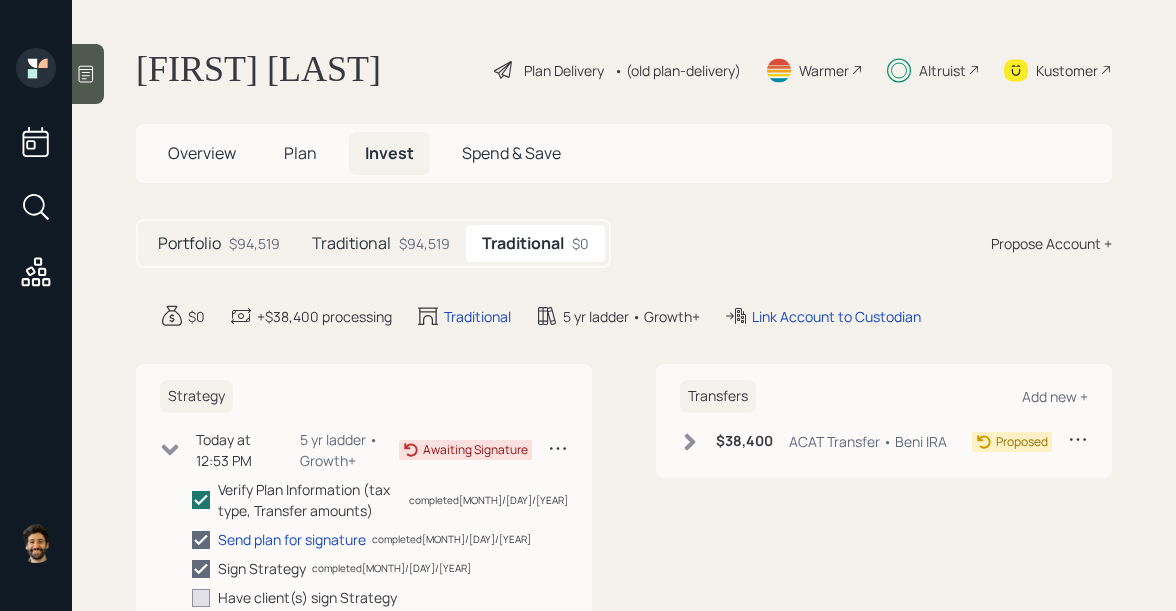 click at bounding box center (690, 441) 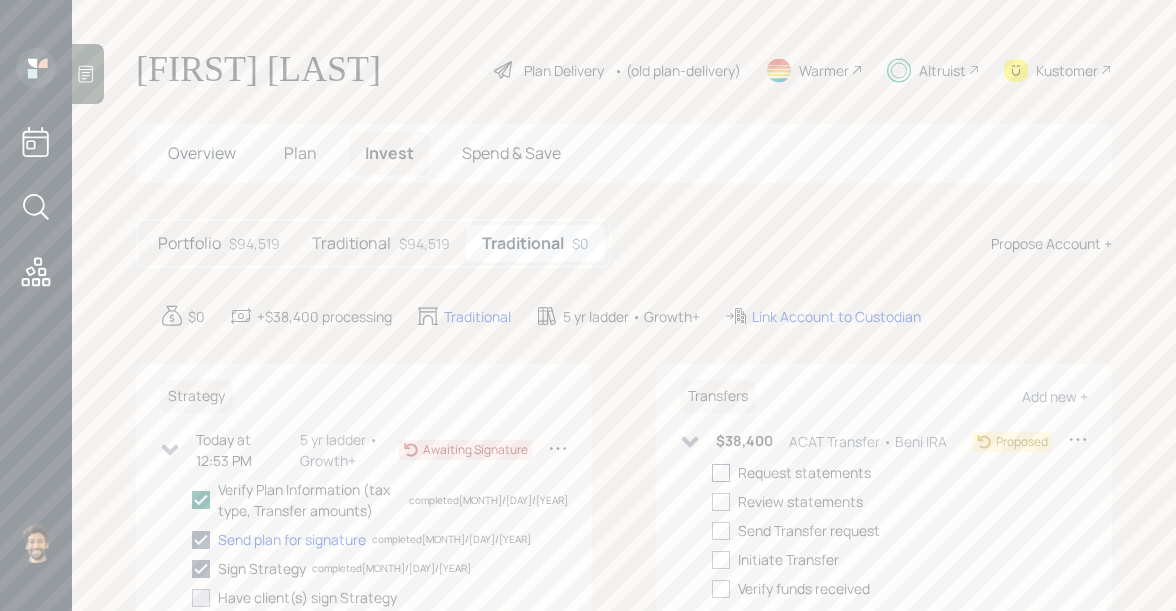 click at bounding box center (721, 473) 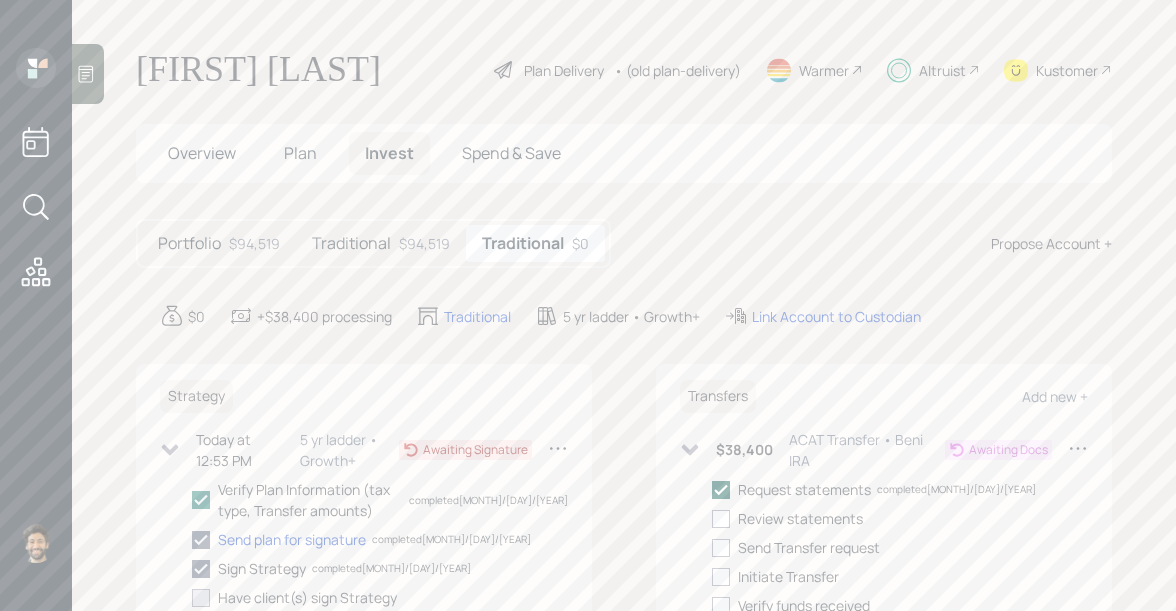 click at bounding box center [721, 490] 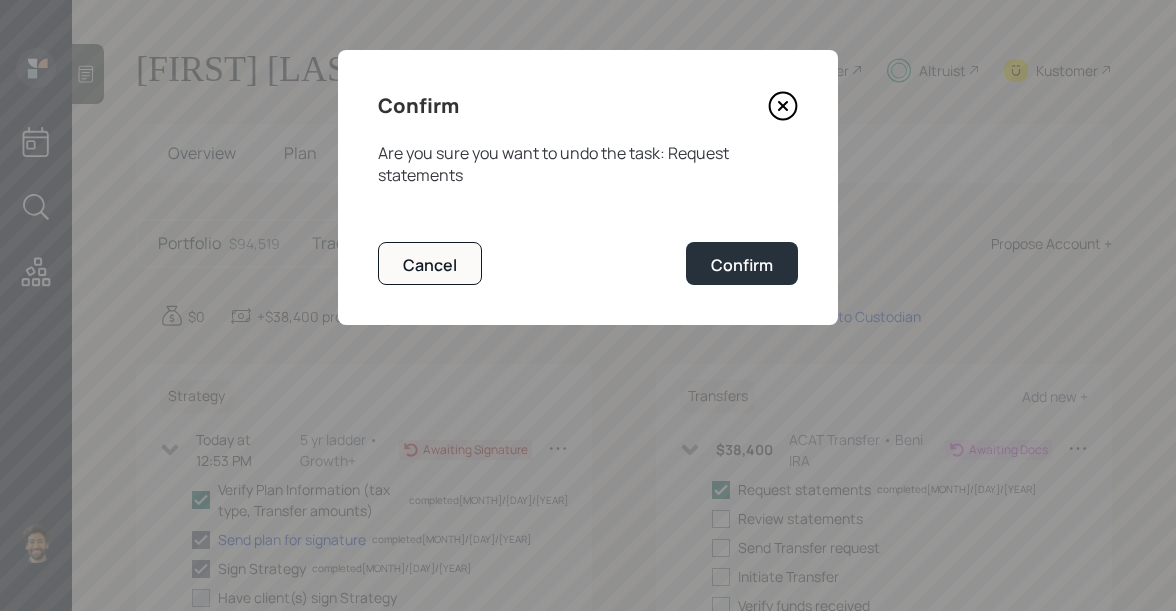 click at bounding box center (783, 106) 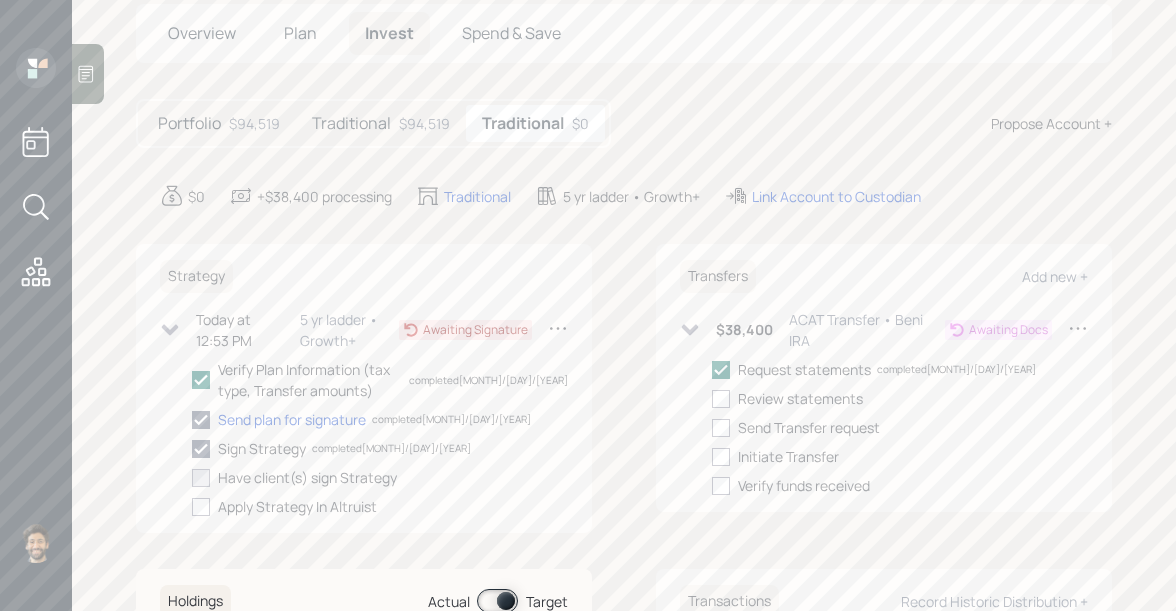 scroll, scrollTop: 216, scrollLeft: 0, axis: vertical 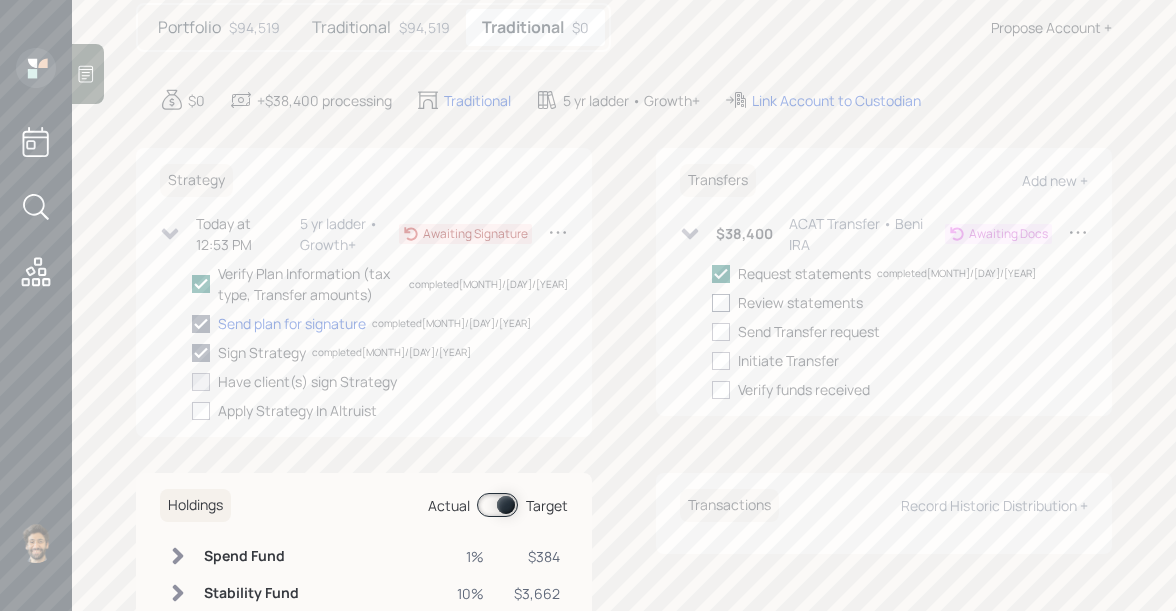 click at bounding box center (721, 303) 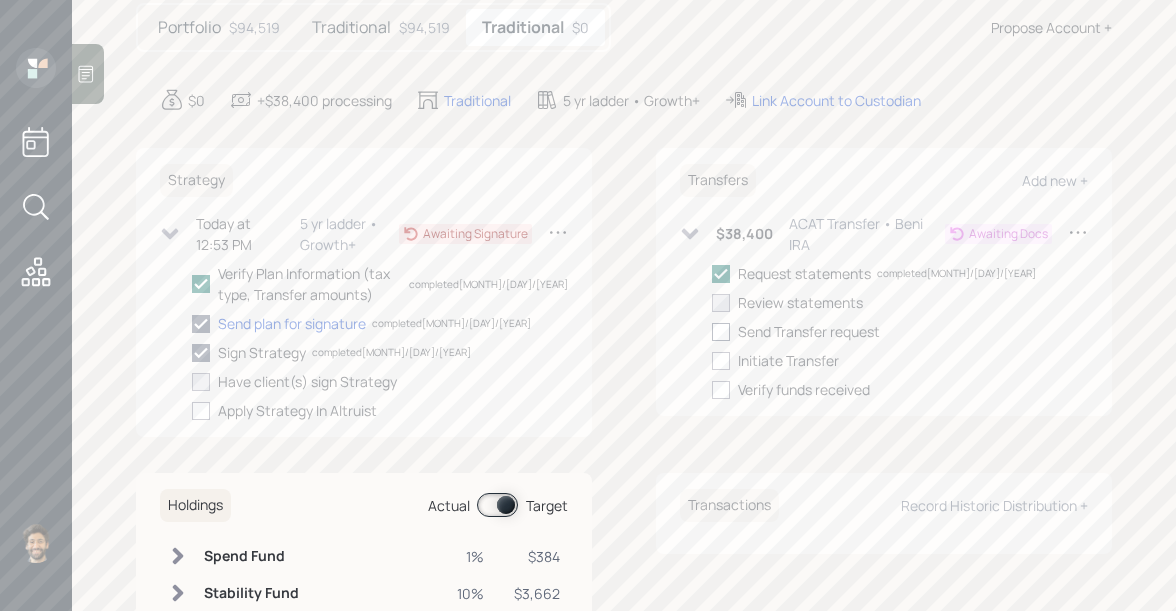 click at bounding box center (725, 331) 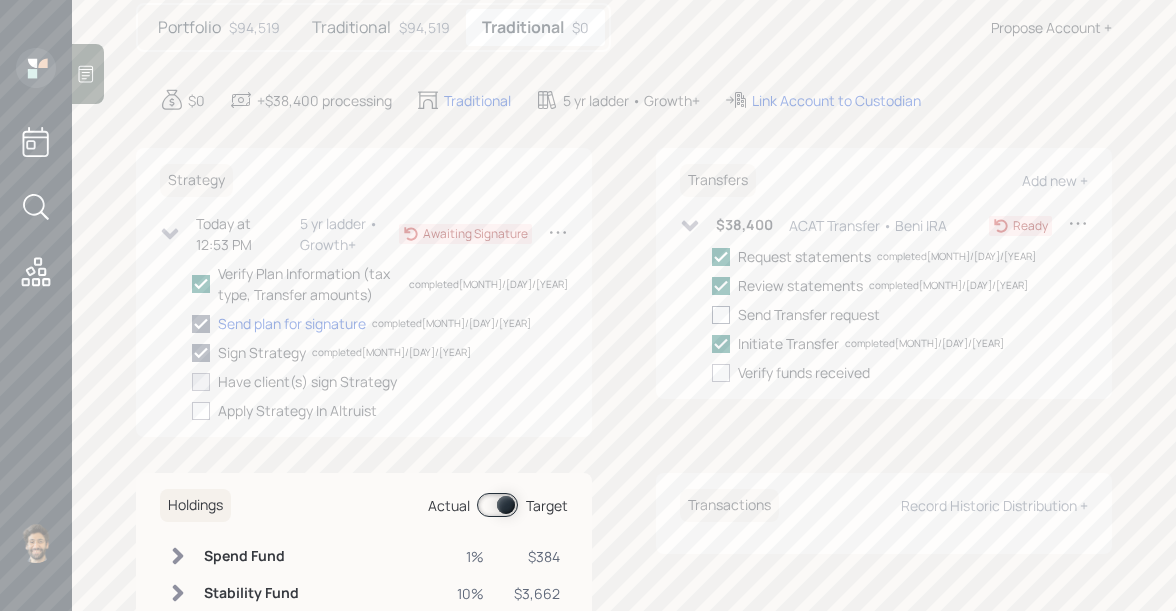 click at bounding box center (721, 315) 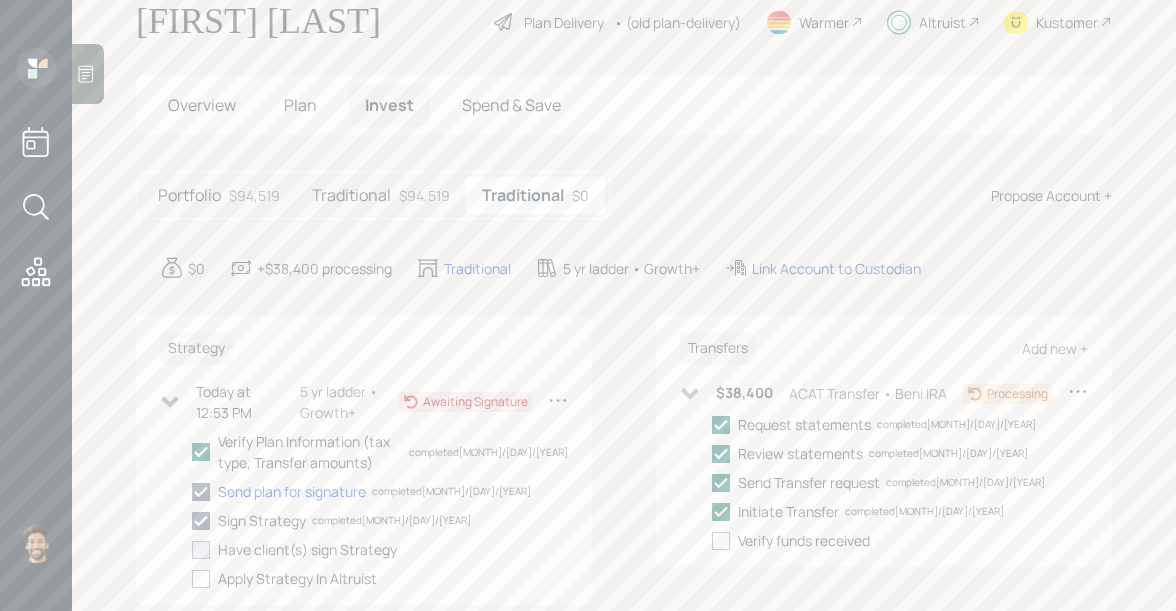 scroll, scrollTop: 28, scrollLeft: 0, axis: vertical 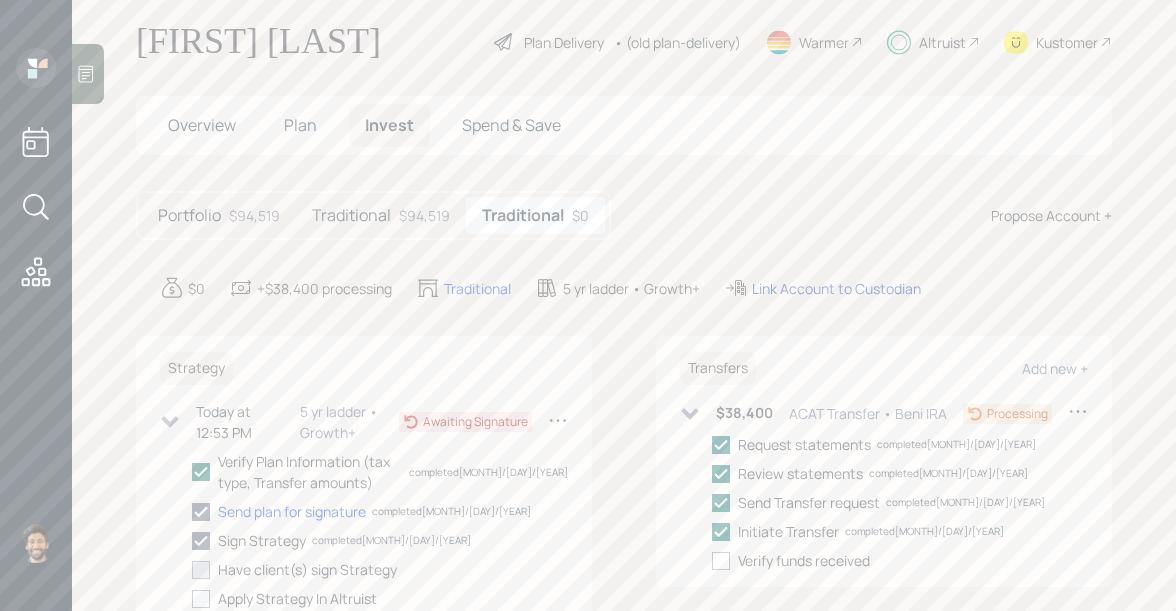 click on "Link Account to Custodian" at bounding box center [477, 288] 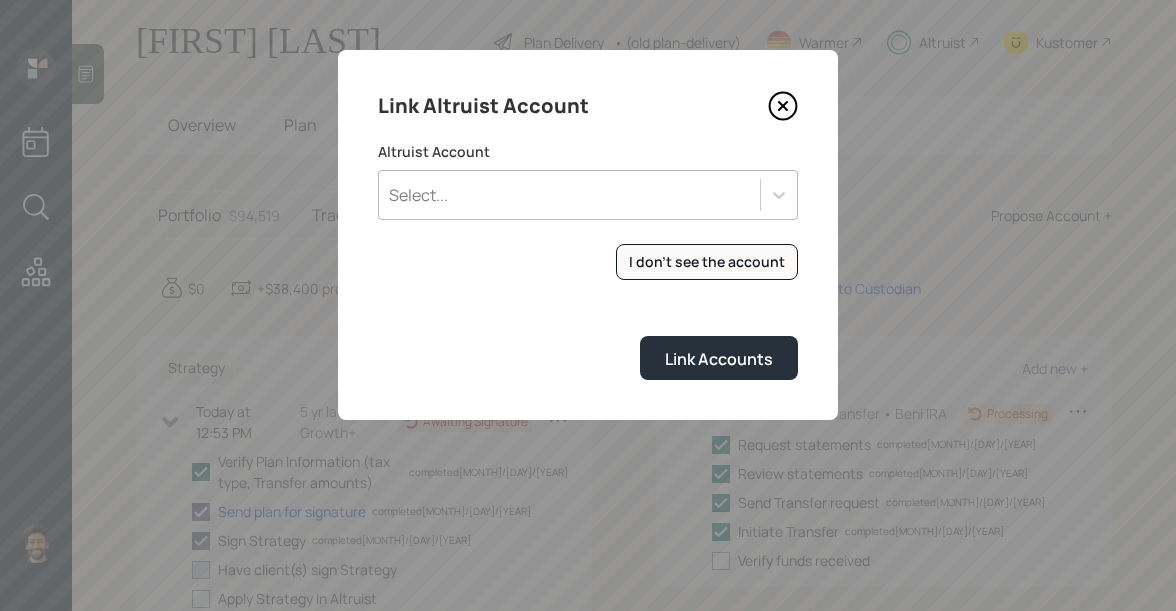 click on "Select..." at bounding box center (569, 195) 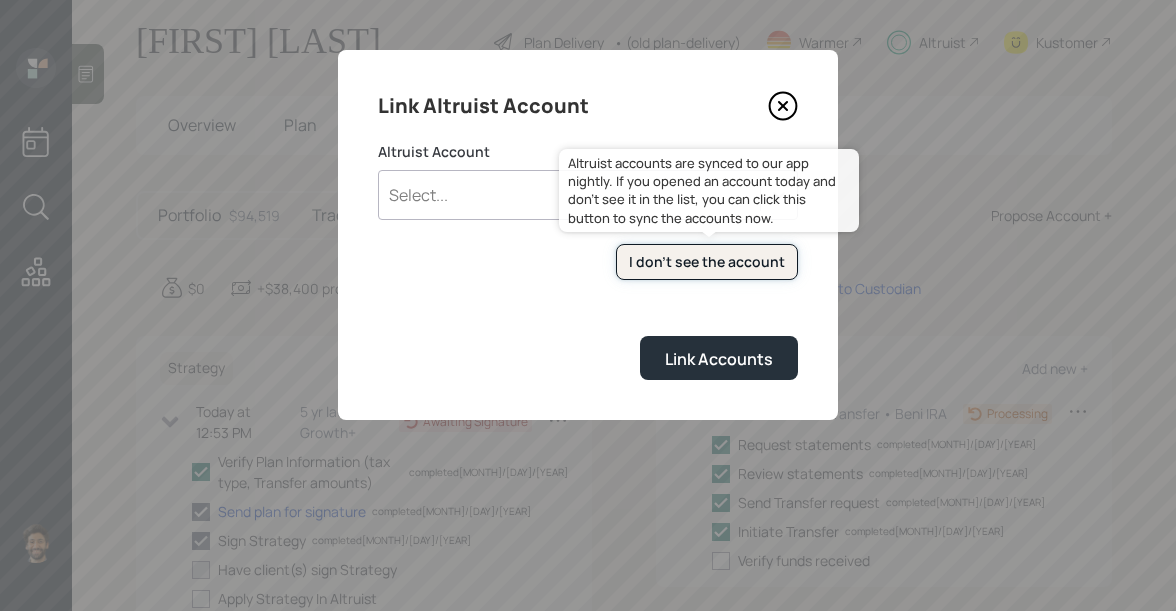 click on "I don't see the account" at bounding box center [707, 262] 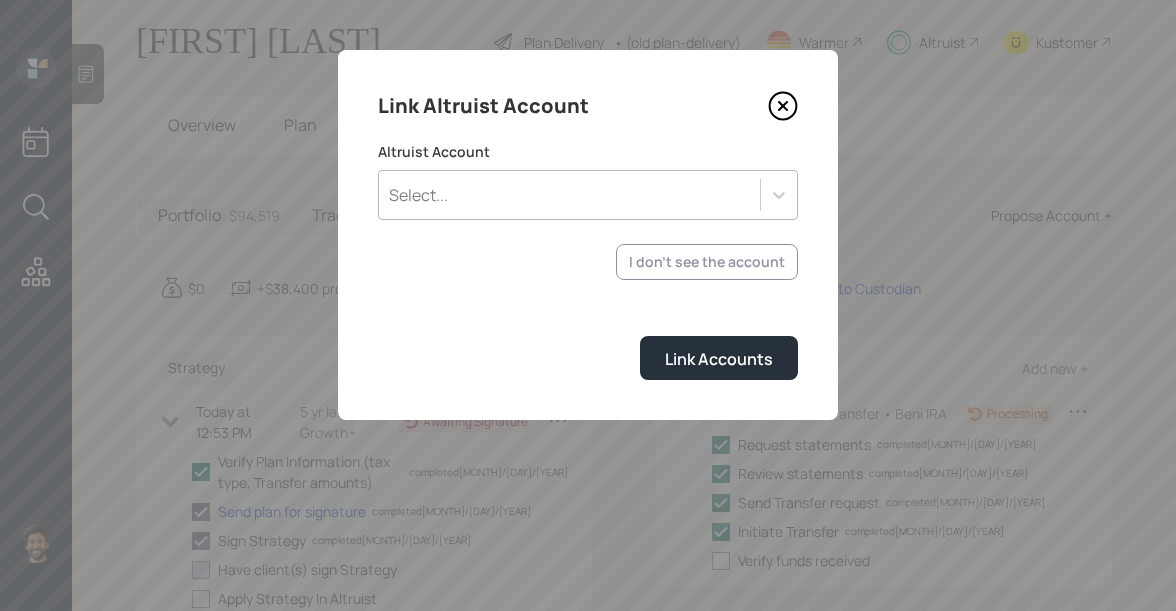 click on "Select..." at bounding box center [569, 195] 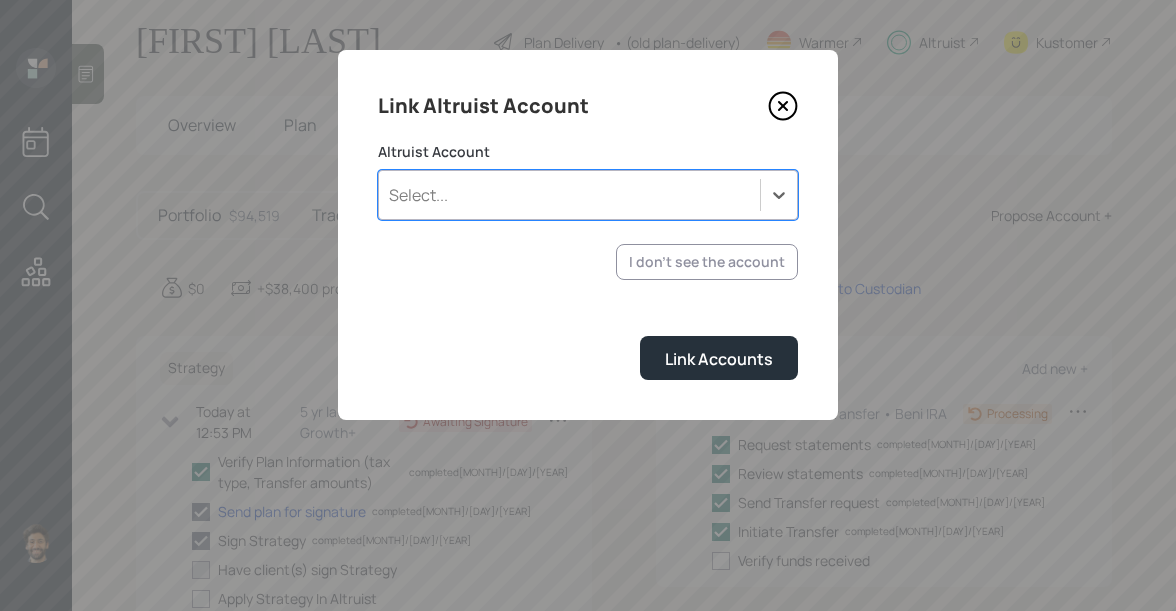 click on "Select..." at bounding box center [569, 195] 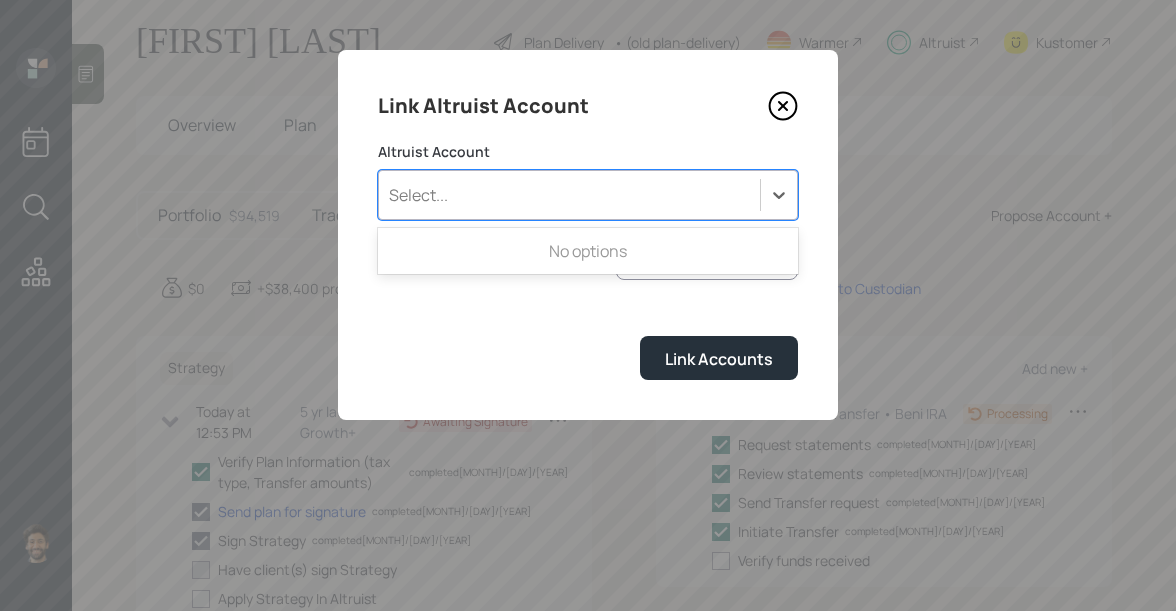 click on "Select..." at bounding box center (569, 195) 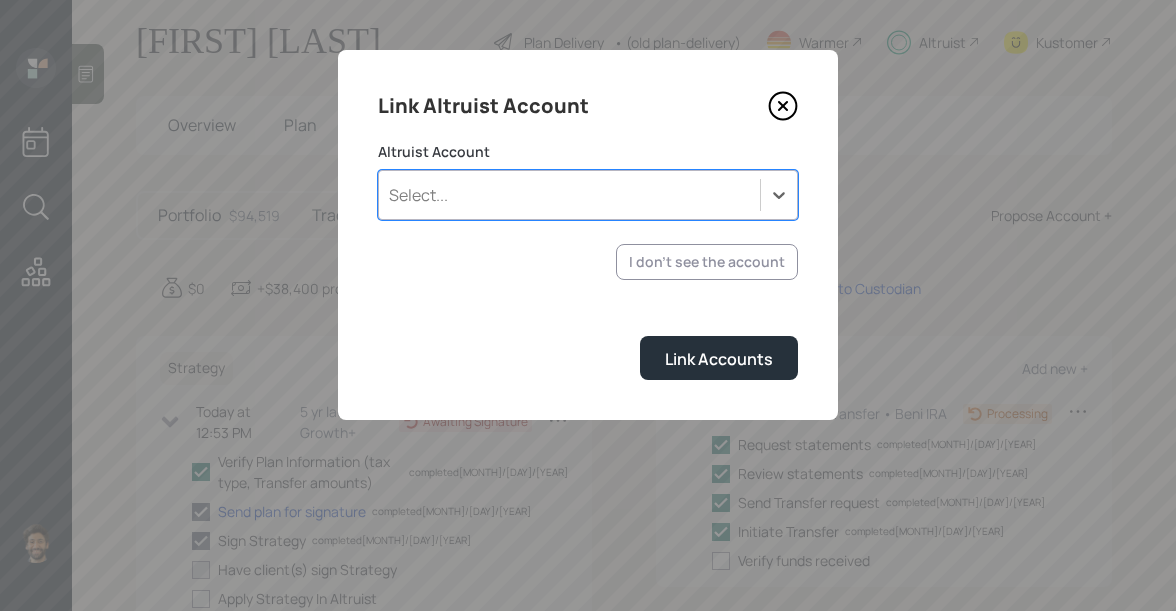 click on "Link Altruist Account Altruist Account   Select is focused ,type to refine list, press Down to open the menu,  Select... I don't see the account Altruist accounts are synced to our app nightly. If you opened an account today and don't see it in the list, you can click this button to sync the accounts now. Link Accounts" at bounding box center (588, 235) 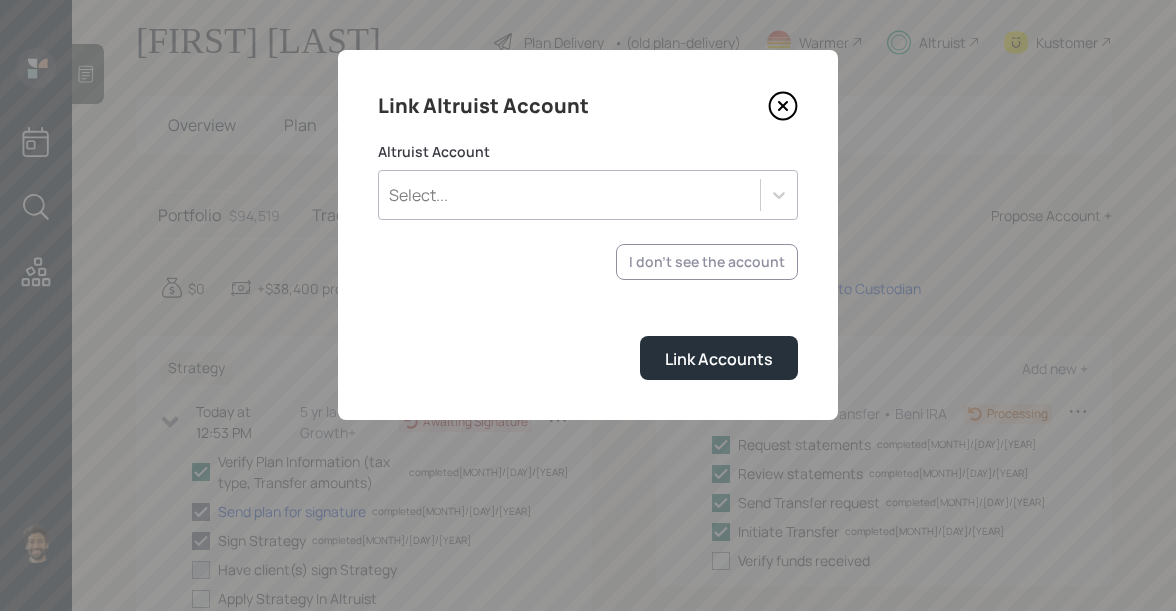 click at bounding box center [783, 106] 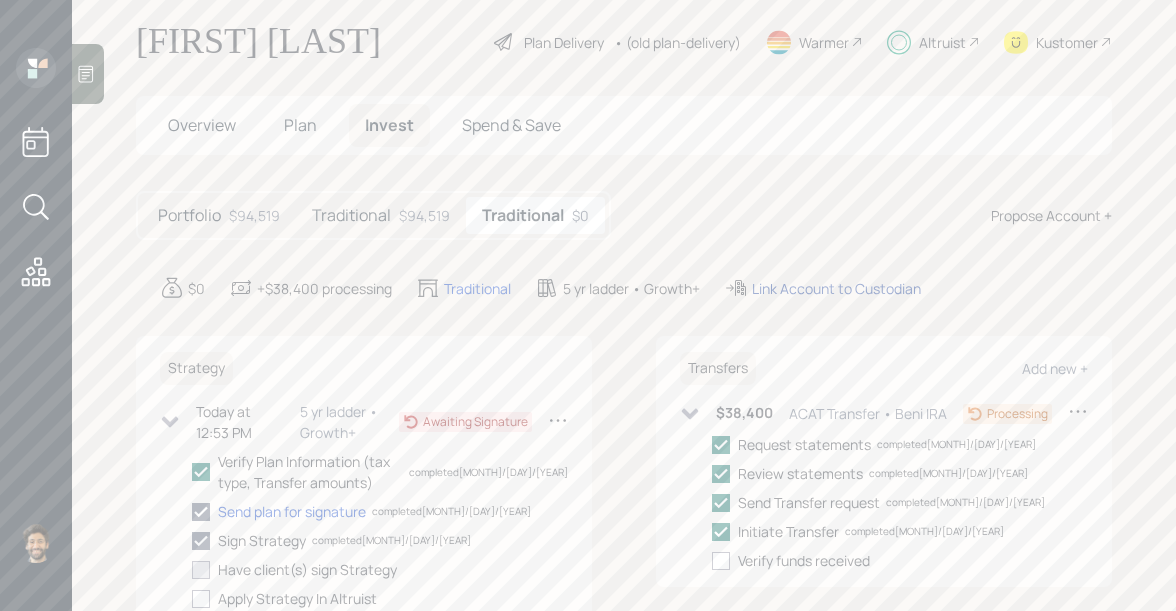 click on "Link Account to Custodian" at bounding box center [477, 288] 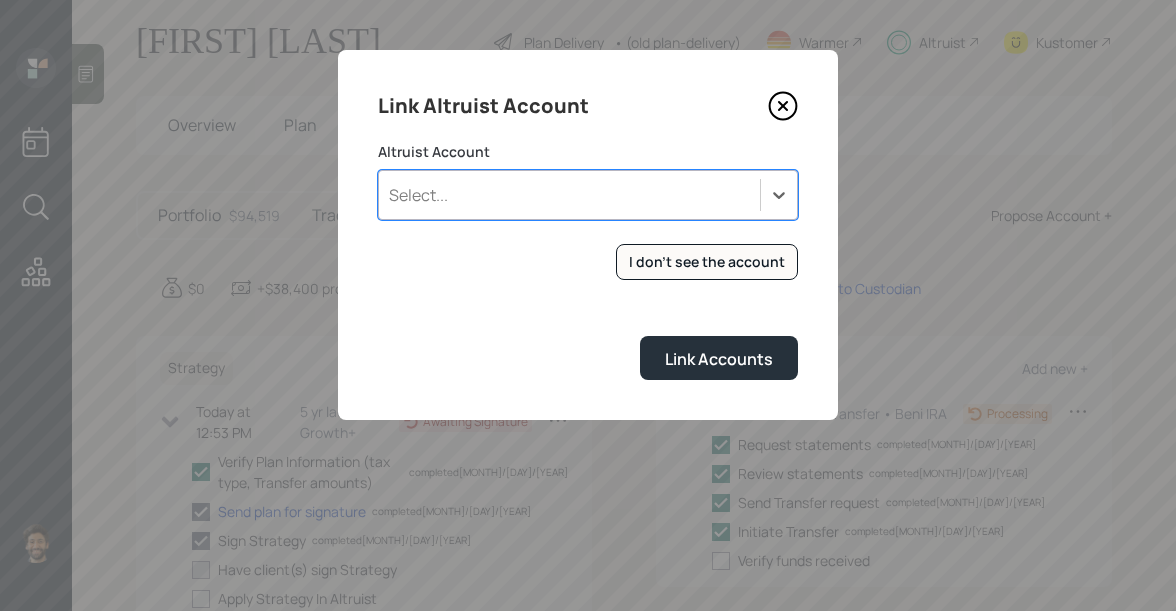 click on "Select..." at bounding box center [569, 195] 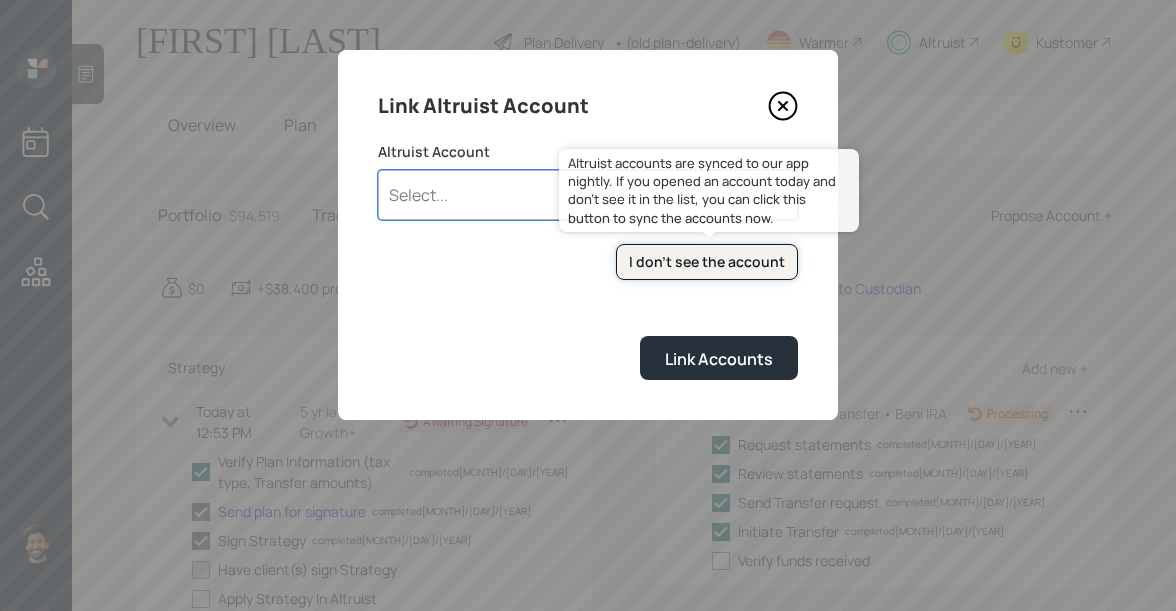 click on "I don't see the account" at bounding box center [707, 262] 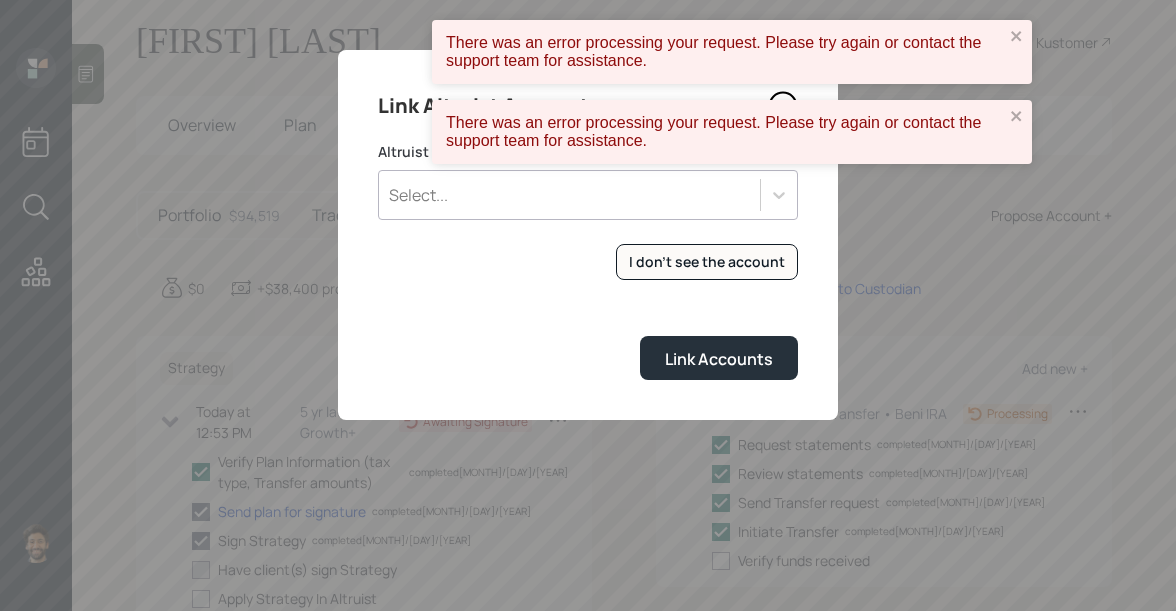 click on "Select..." at bounding box center [569, 195] 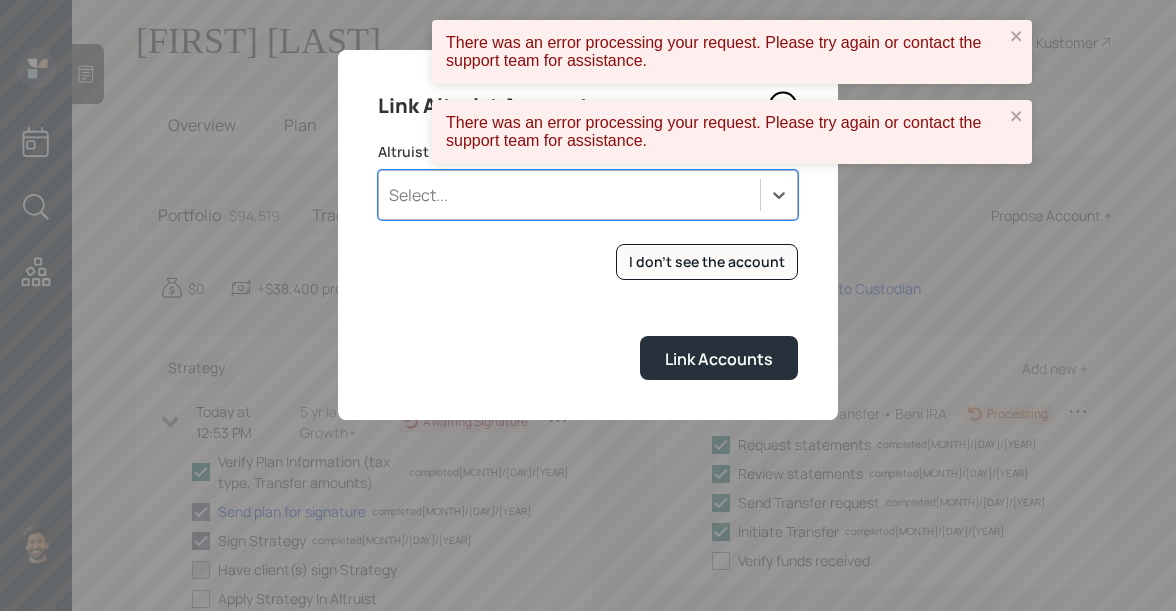 click on "Select..." at bounding box center [569, 195] 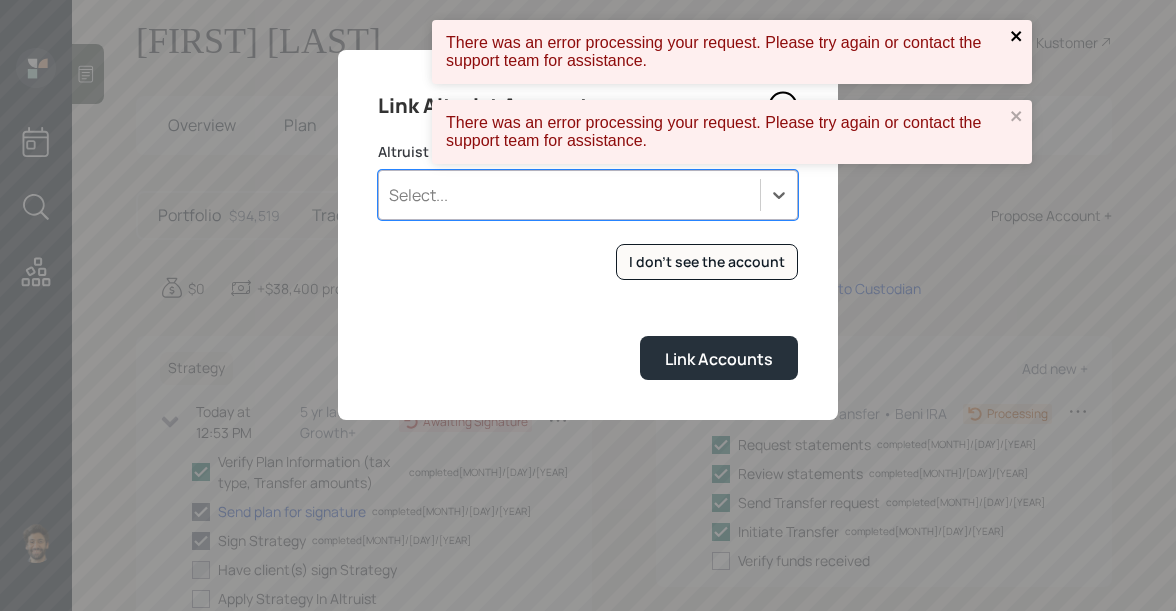 click at bounding box center (1016, 36) 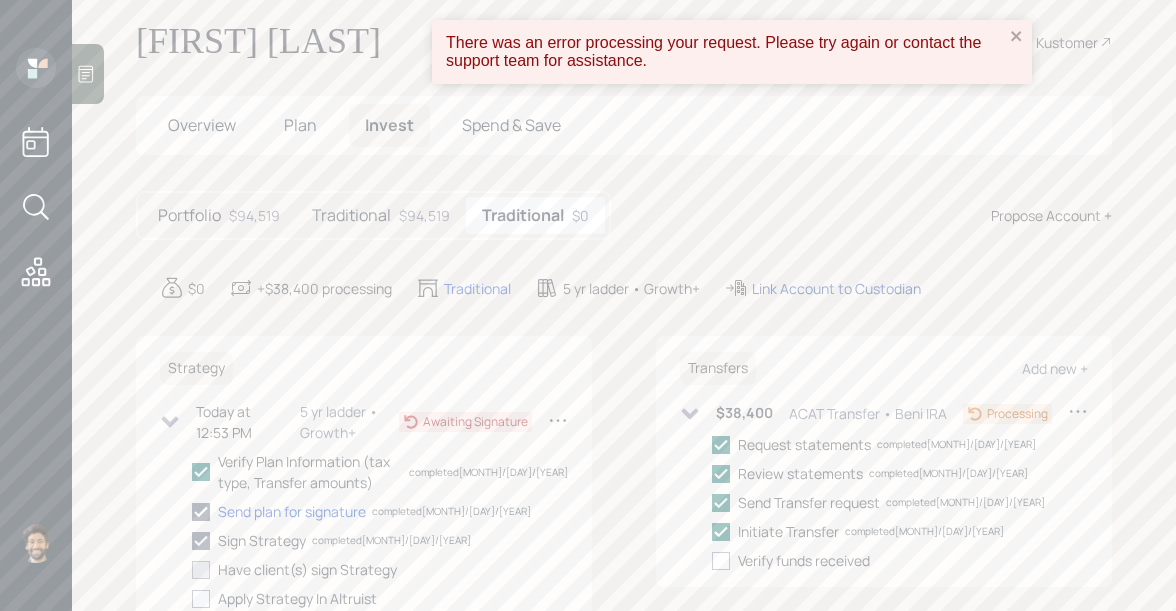 click on "Link Account to Custodian" at bounding box center (477, 288) 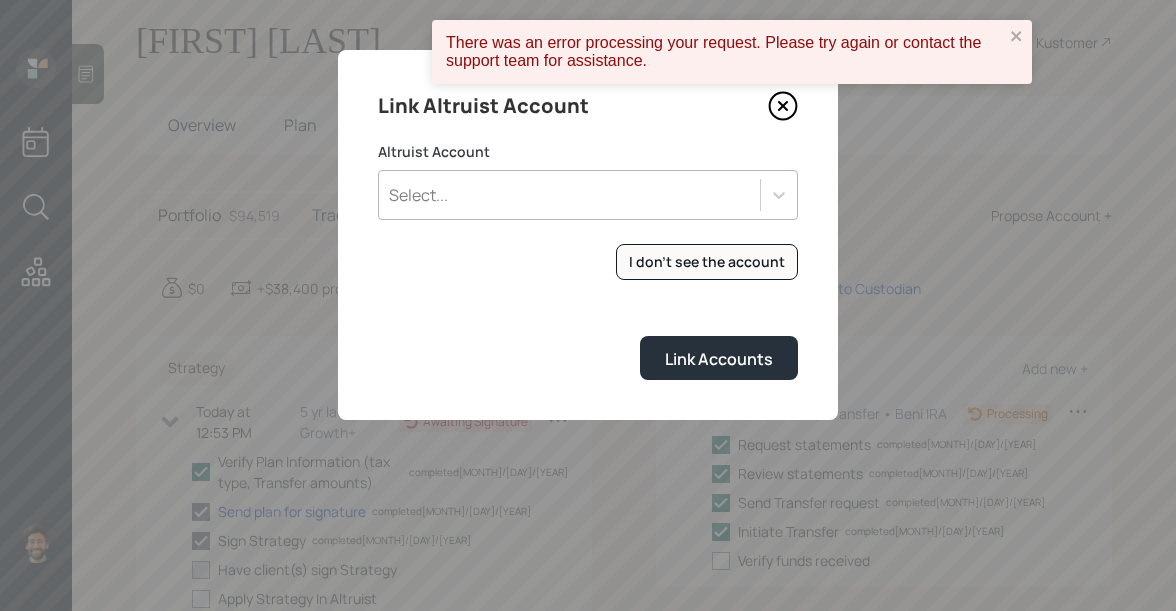 click on "Select..." at bounding box center [569, 195] 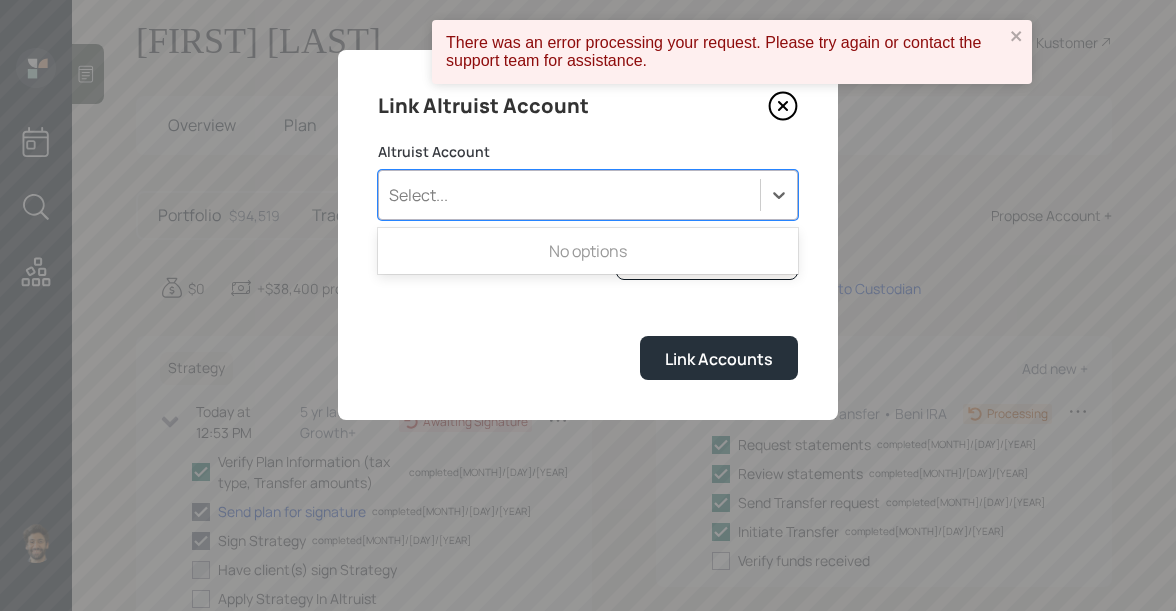 click on "Altruist Account" at bounding box center (588, 152) 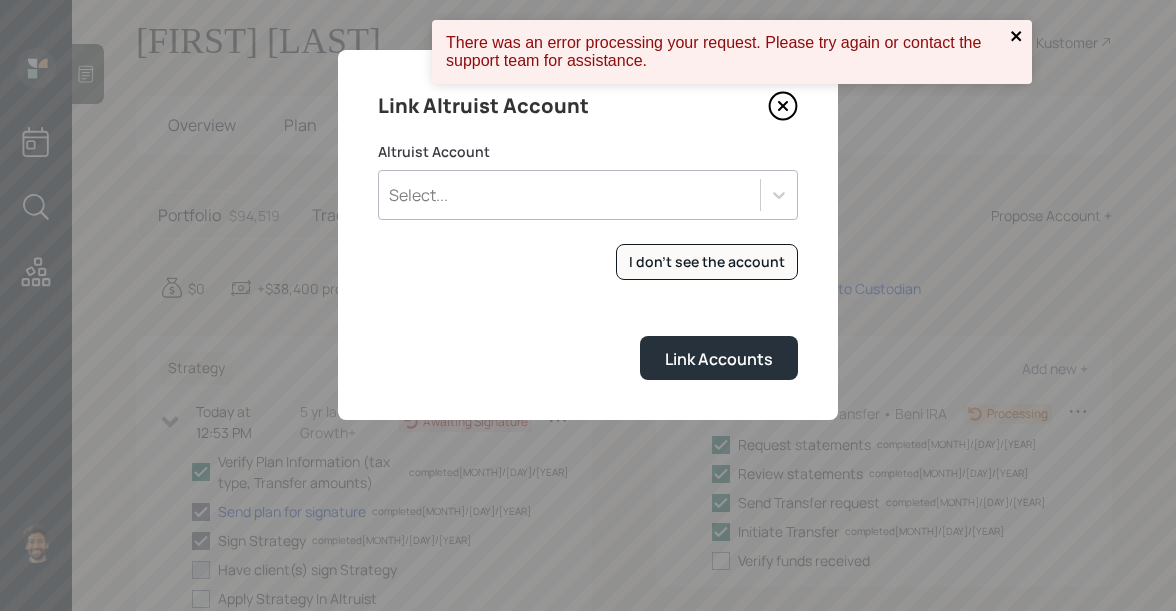 click at bounding box center [1017, 36] 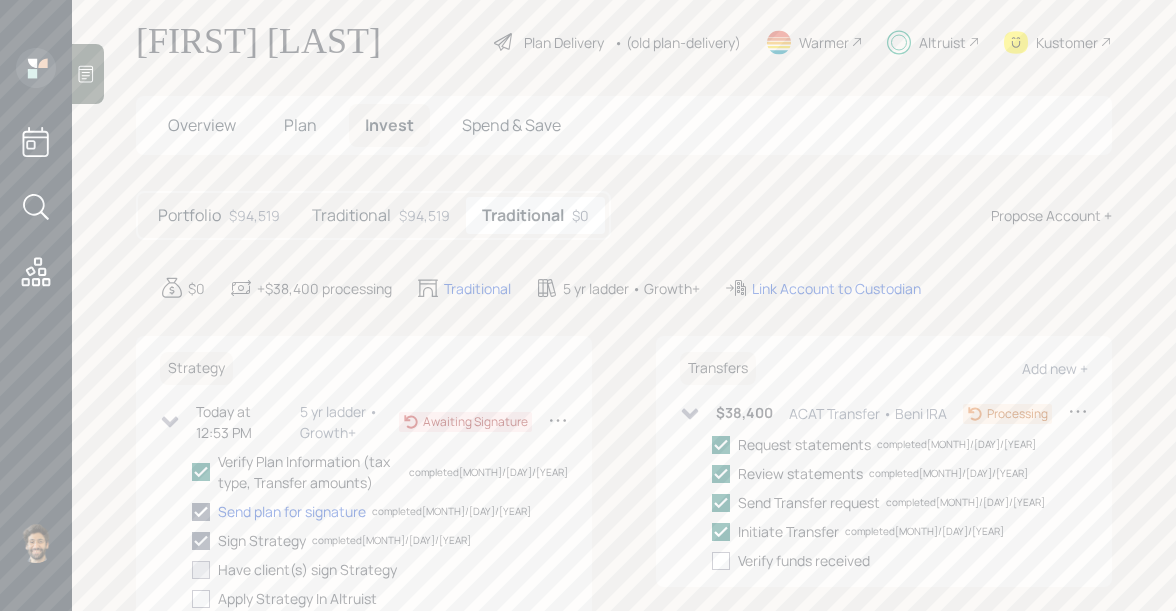 click on "Traditional $94,519" at bounding box center [381, 215] 